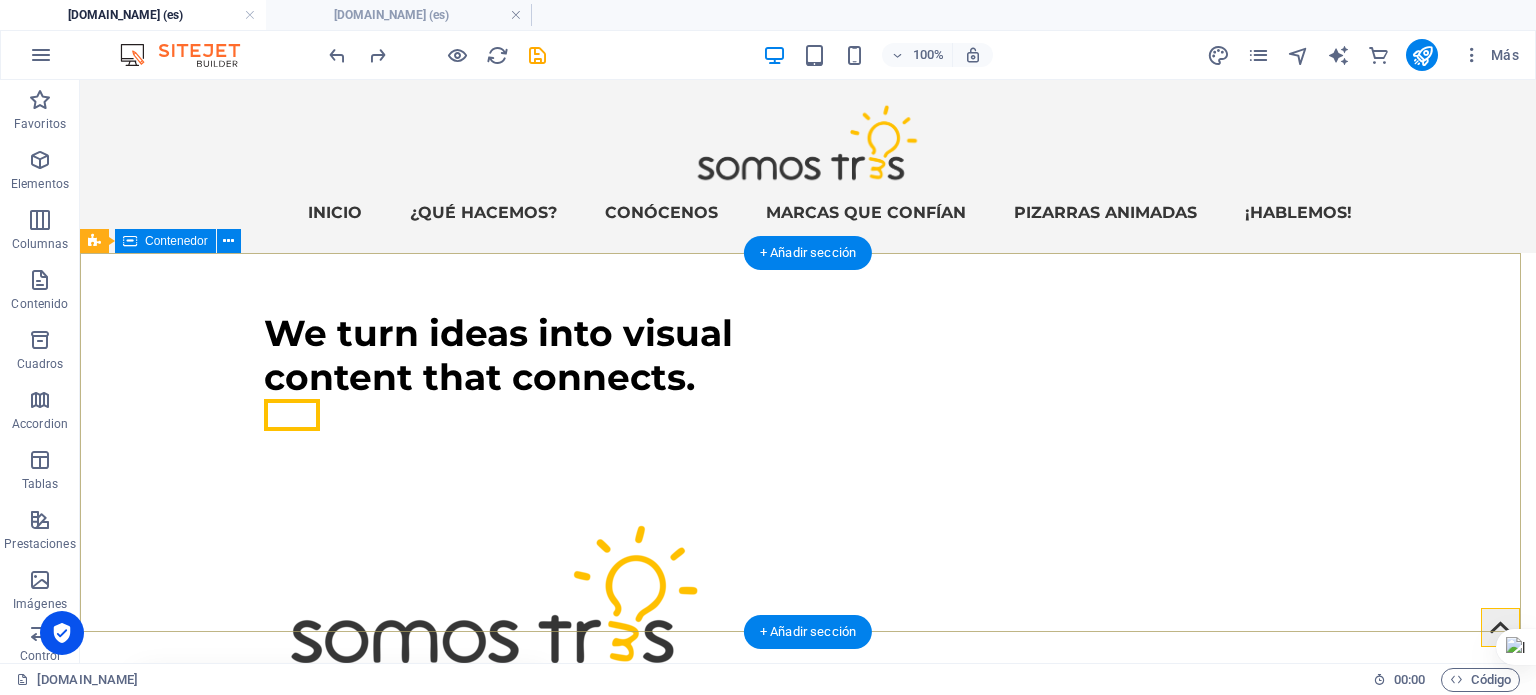 scroll, scrollTop: 0, scrollLeft: 0, axis: both 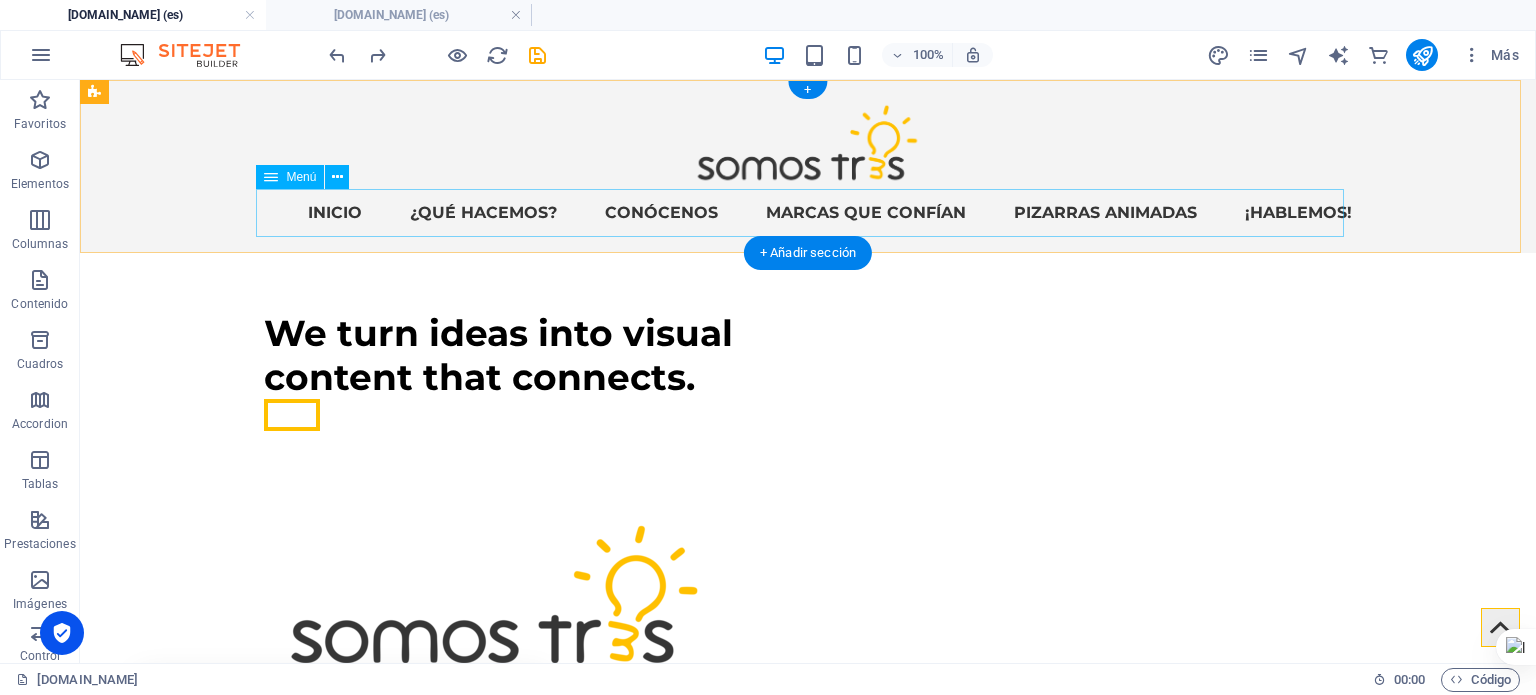 click on "INICIO ¿QUÉ HACEMOS? CONÓCENOS MARCAS QUE CONFÍAN pizarras animadas ¡HABLEMOS!" at bounding box center (808, 213) 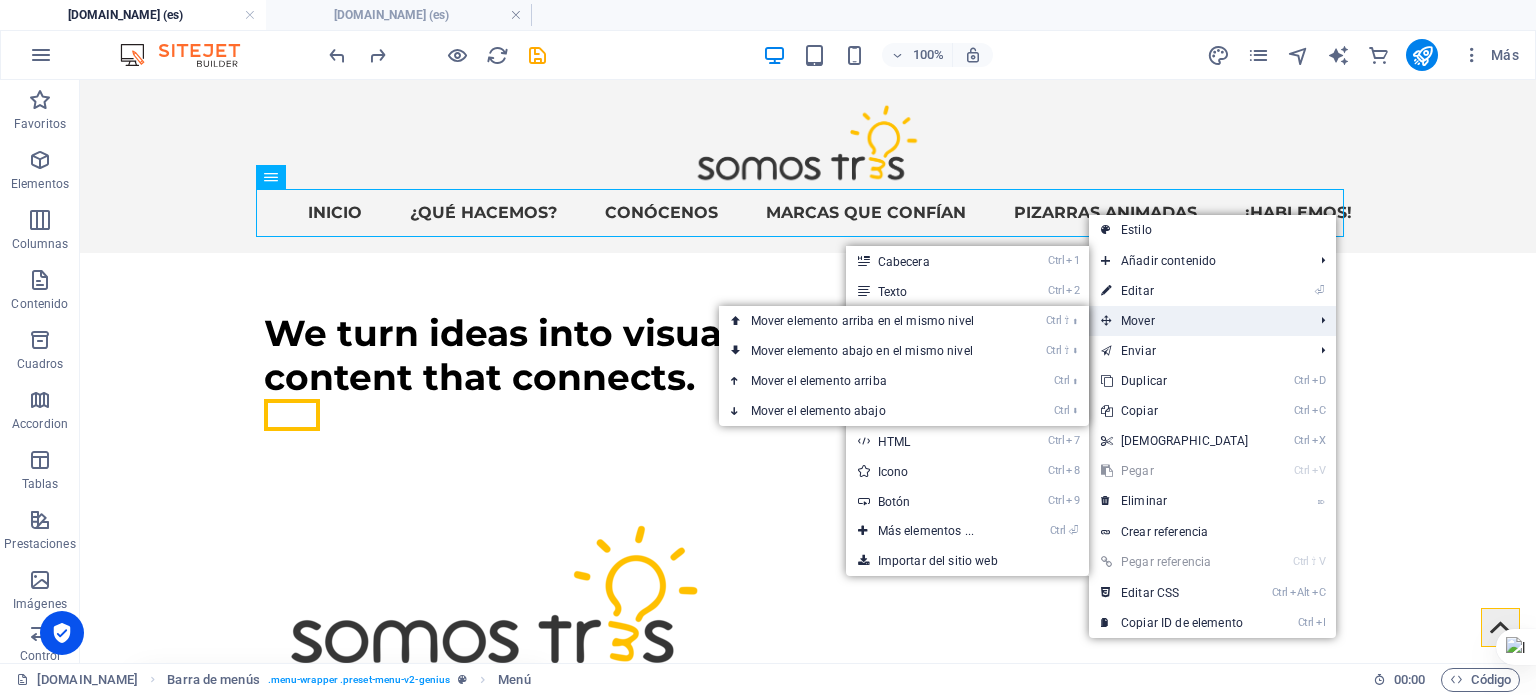 click on "Mover" at bounding box center [1197, 321] 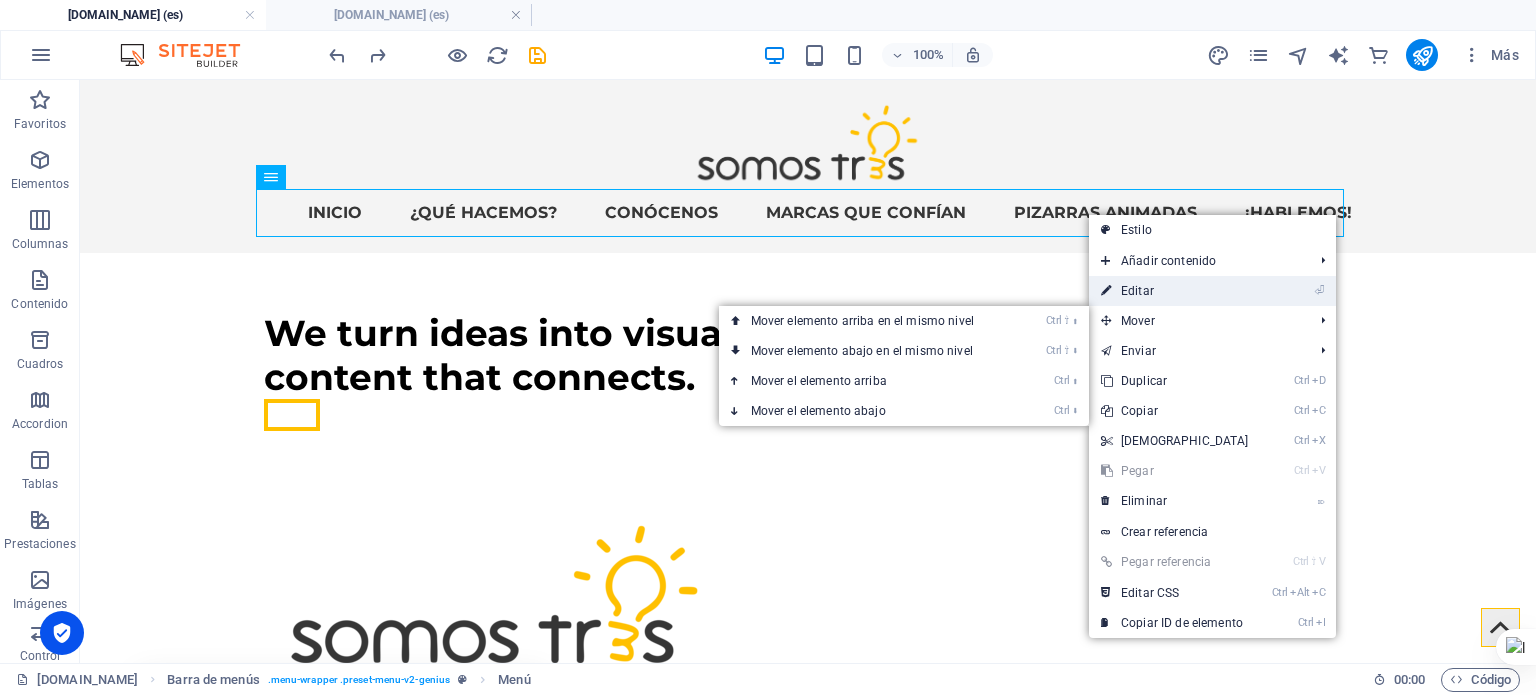 click on "Estilo  Añadir contenido Ctrl 1  Cabecera Ctrl 2  Texto Ctrl 3  Imagen Ctrl 4  Contenedor Ctrl 5  Separador Ctrl 6  Separador Ctrl 7  HTML Ctrl 8  Icono Ctrl 9  Botón Ctrl ⏎  Más elementos ...  Importar del sitio web ⏎  Editar  Mover Ctrl ⇧ ⬆  Mover elemento arriba en el mismo nivel Ctrl ⇧ ⬇  Mover elemento abajo en el mismo nivel Ctrl ⬆  Mover el elemento arriba Ctrl ⬇  Mover el elemento abajo  Enviar [DOMAIN_NAME] PIZARRAS ANIMADAS: Diseño de página única [DOMAIN_NAME] Products: Diseño de página única Ctrl D  Duplicar Ctrl C  Copiar Ctrl X  Cortar Ctrl V  Pegar ⌦  Eliminar  Crear referencia Ctrl ⇧ V  Pegar referencia Ctrl Alt C  Editar CSS Ctrl I  Copiar ID de elemento" at bounding box center [1212, 426] 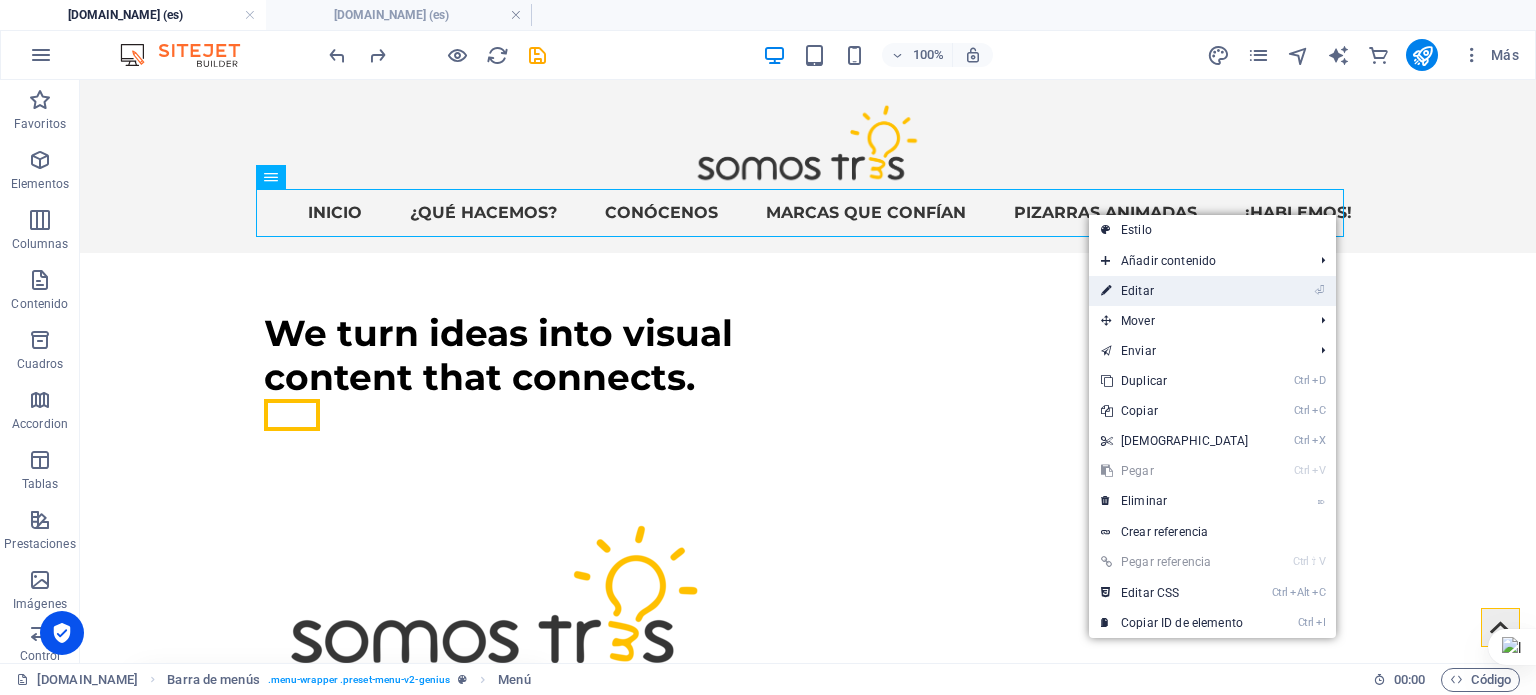 click on "⏎  Editar" at bounding box center (1175, 291) 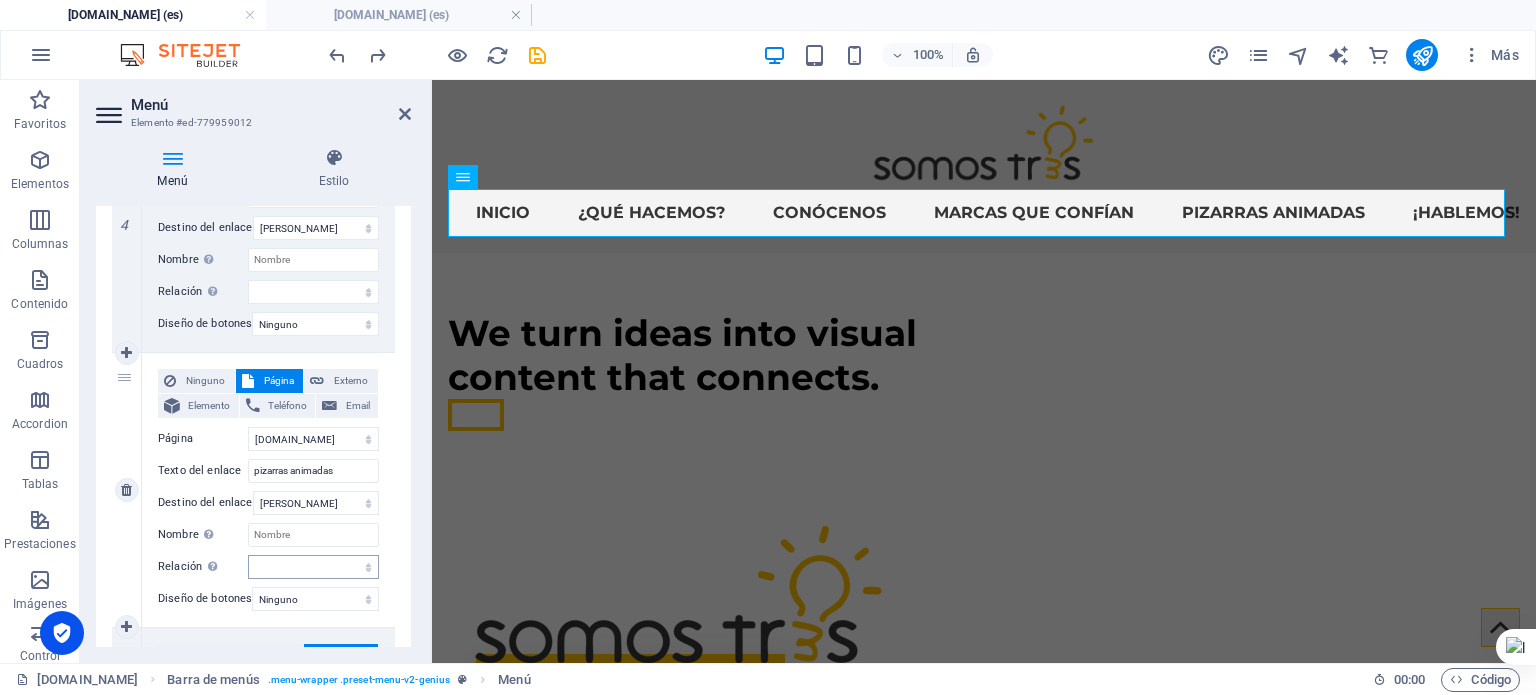 scroll, scrollTop: 1482, scrollLeft: 0, axis: vertical 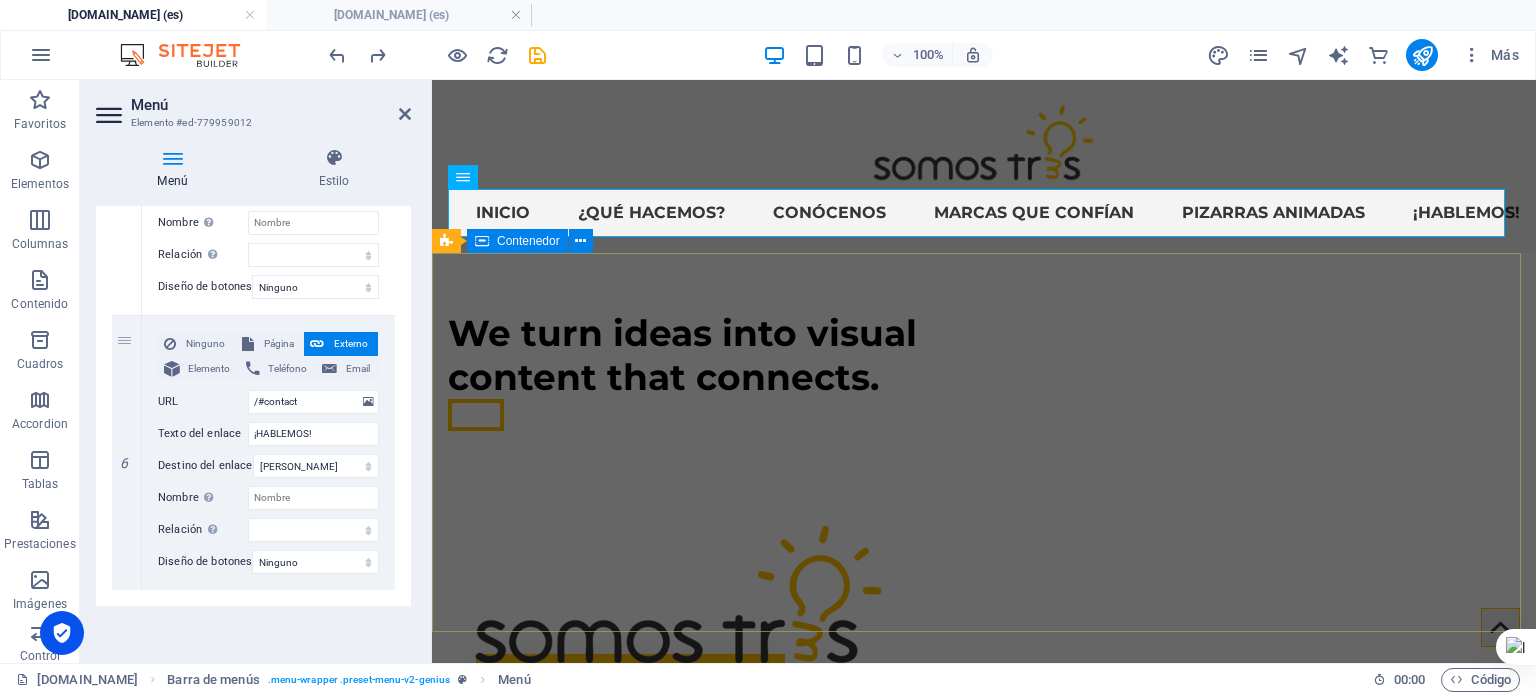 click on "We turn ideas into visual content that connects." at bounding box center (984, 466) 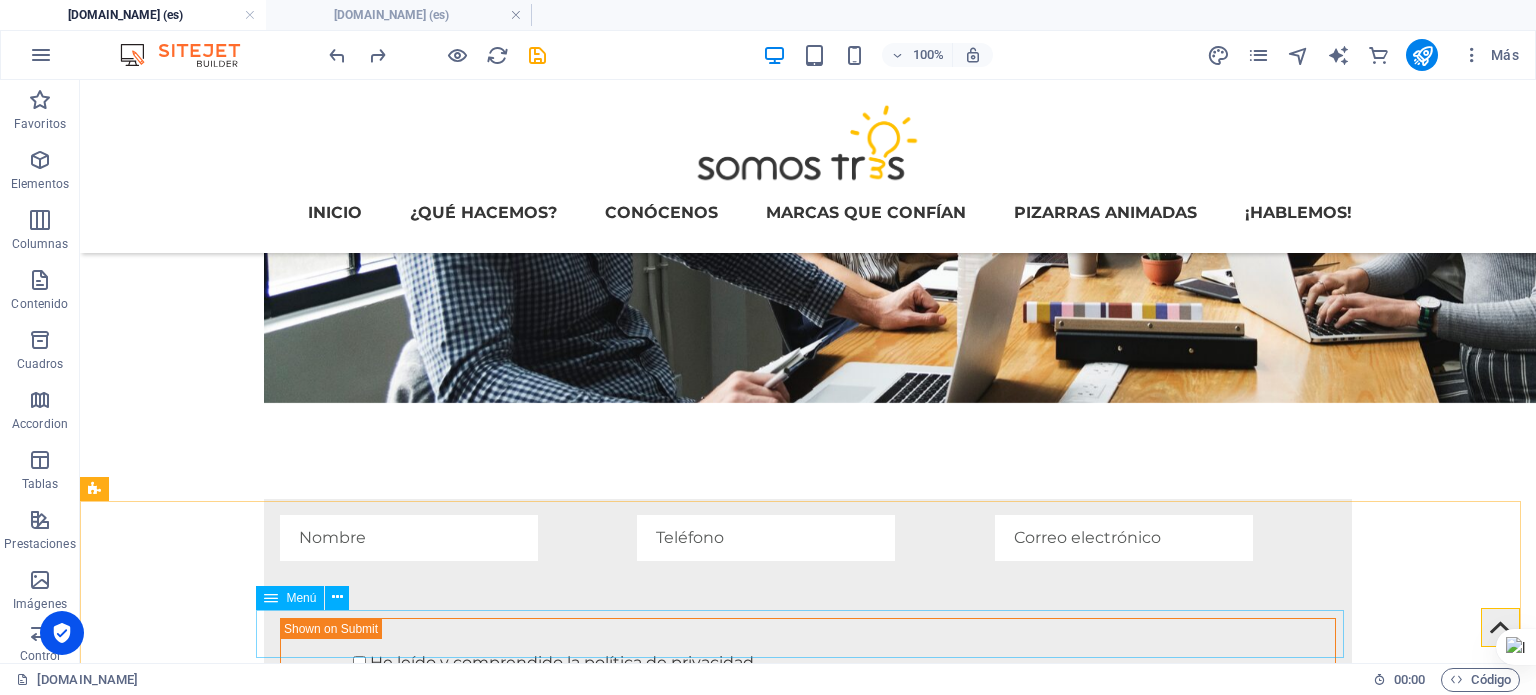scroll, scrollTop: 2551, scrollLeft: 0, axis: vertical 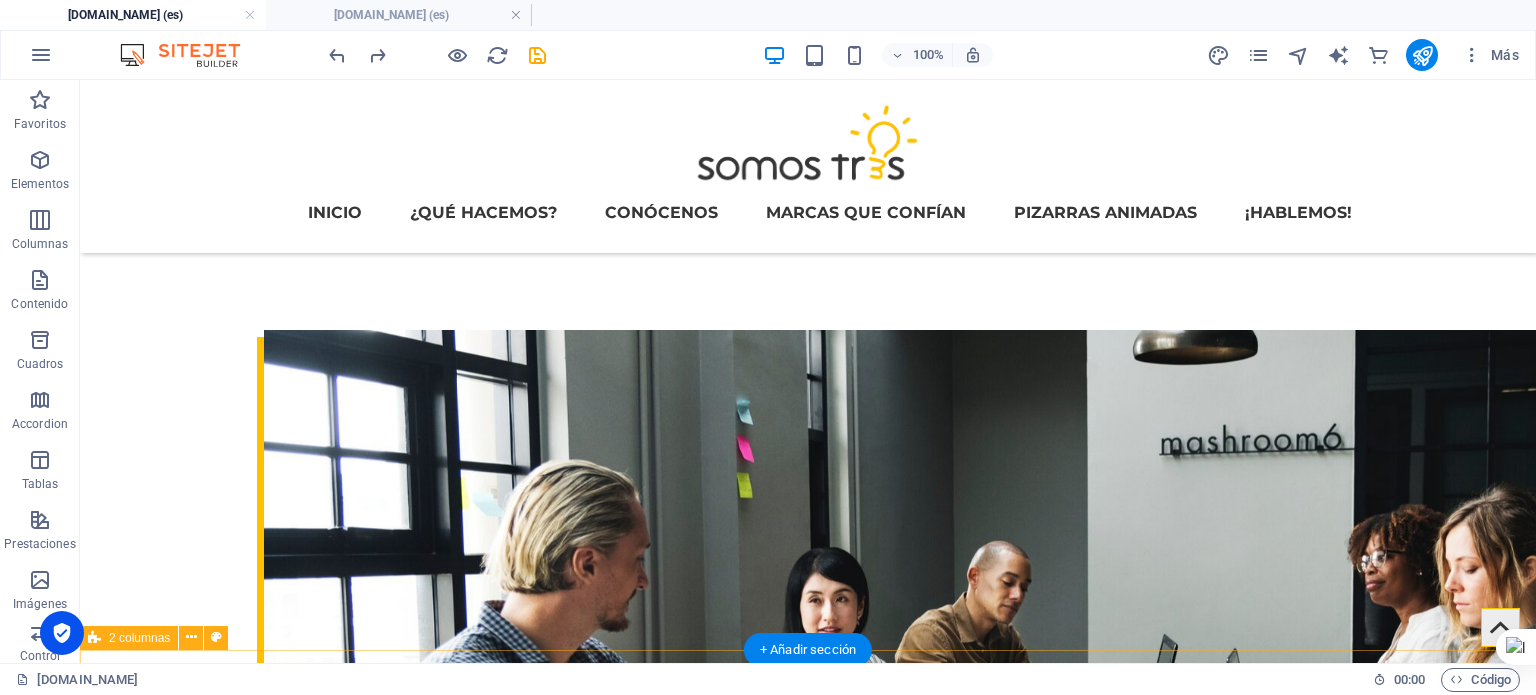 click on "59 18 0 0
Suelta el contenido aquí o  Añadir elementos  Pegar portapapeles" at bounding box center [808, 4204] 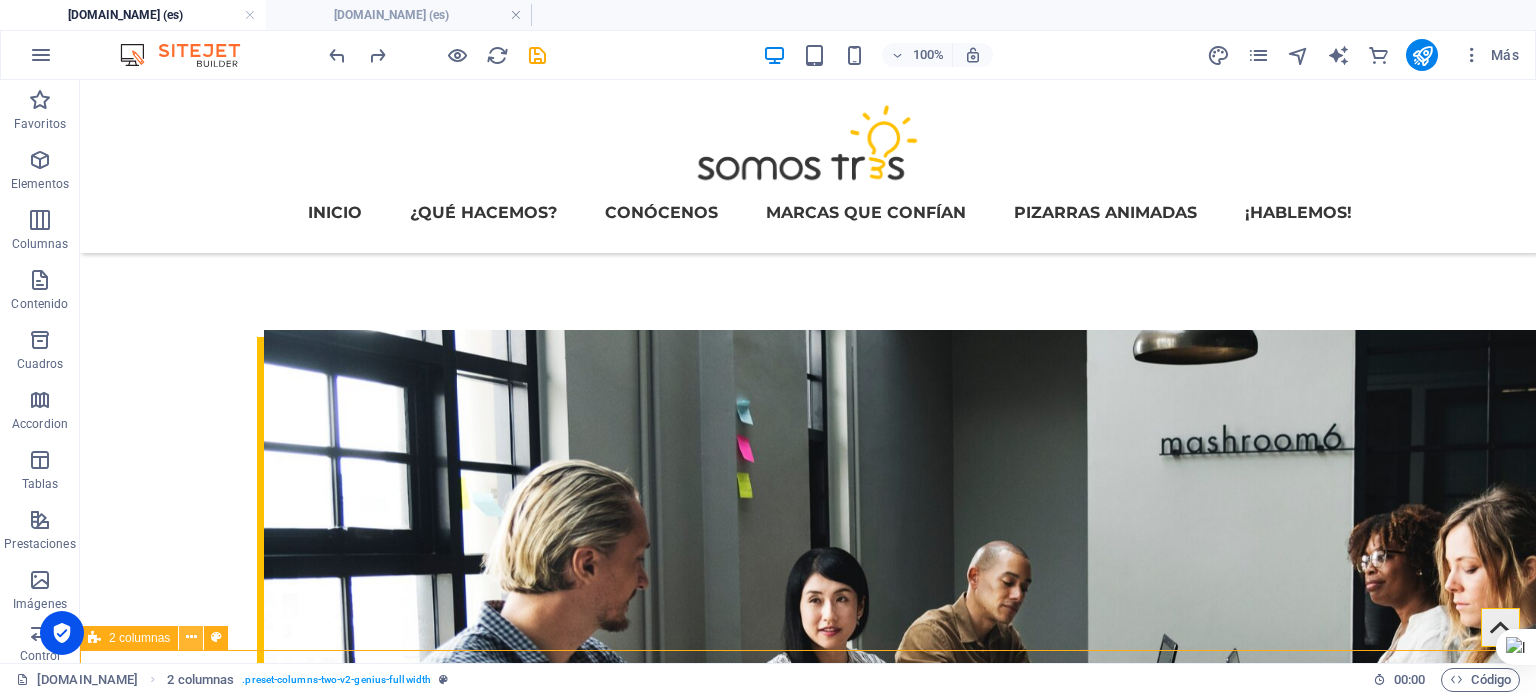 click at bounding box center [191, 637] 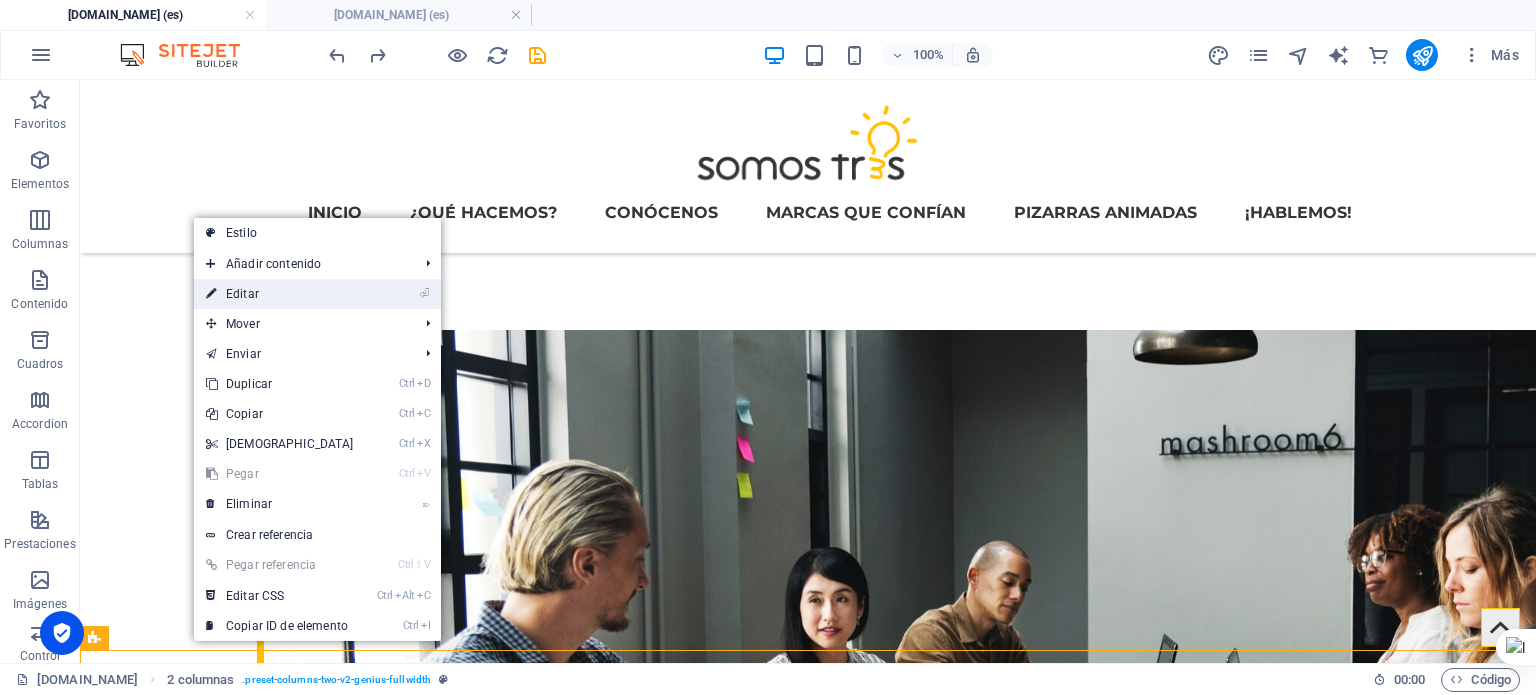 click on "⏎  Editar" at bounding box center (280, 294) 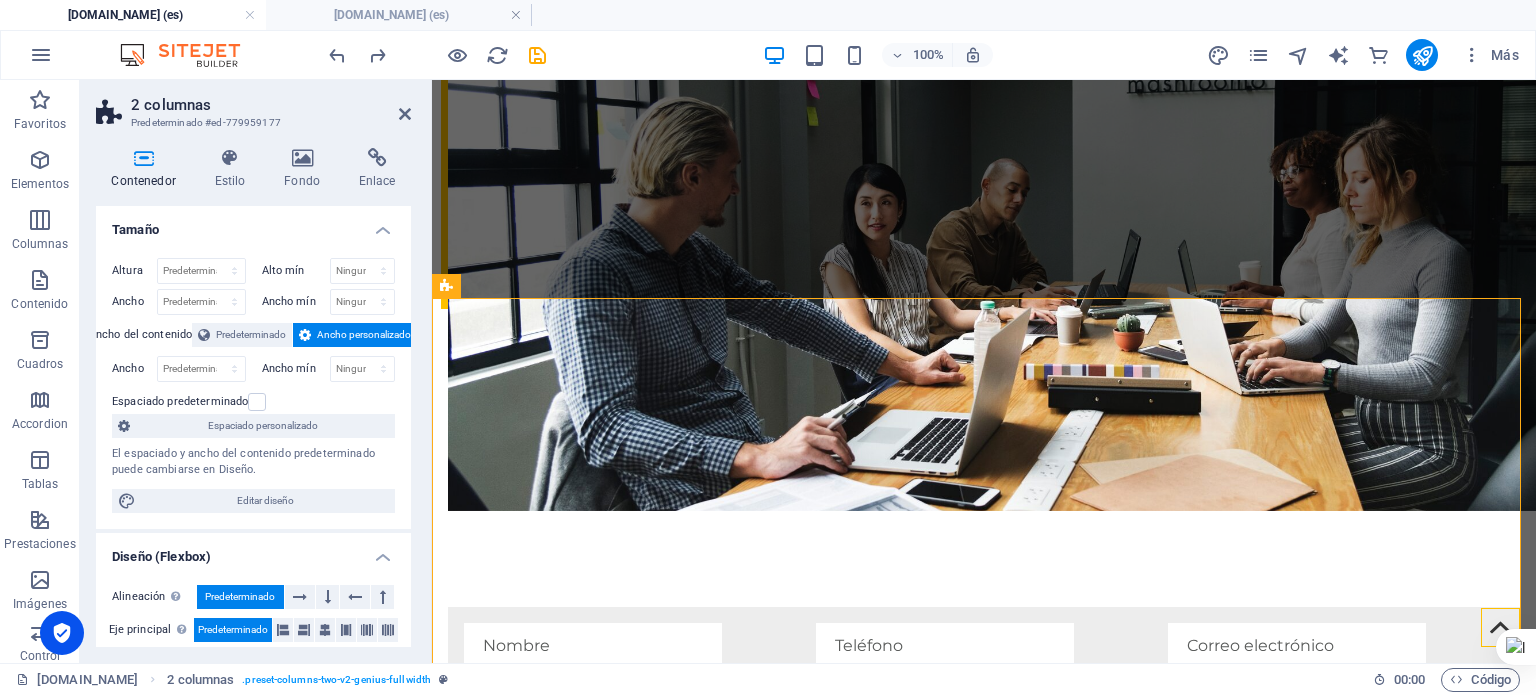 click on "Contenedor" at bounding box center (147, 169) 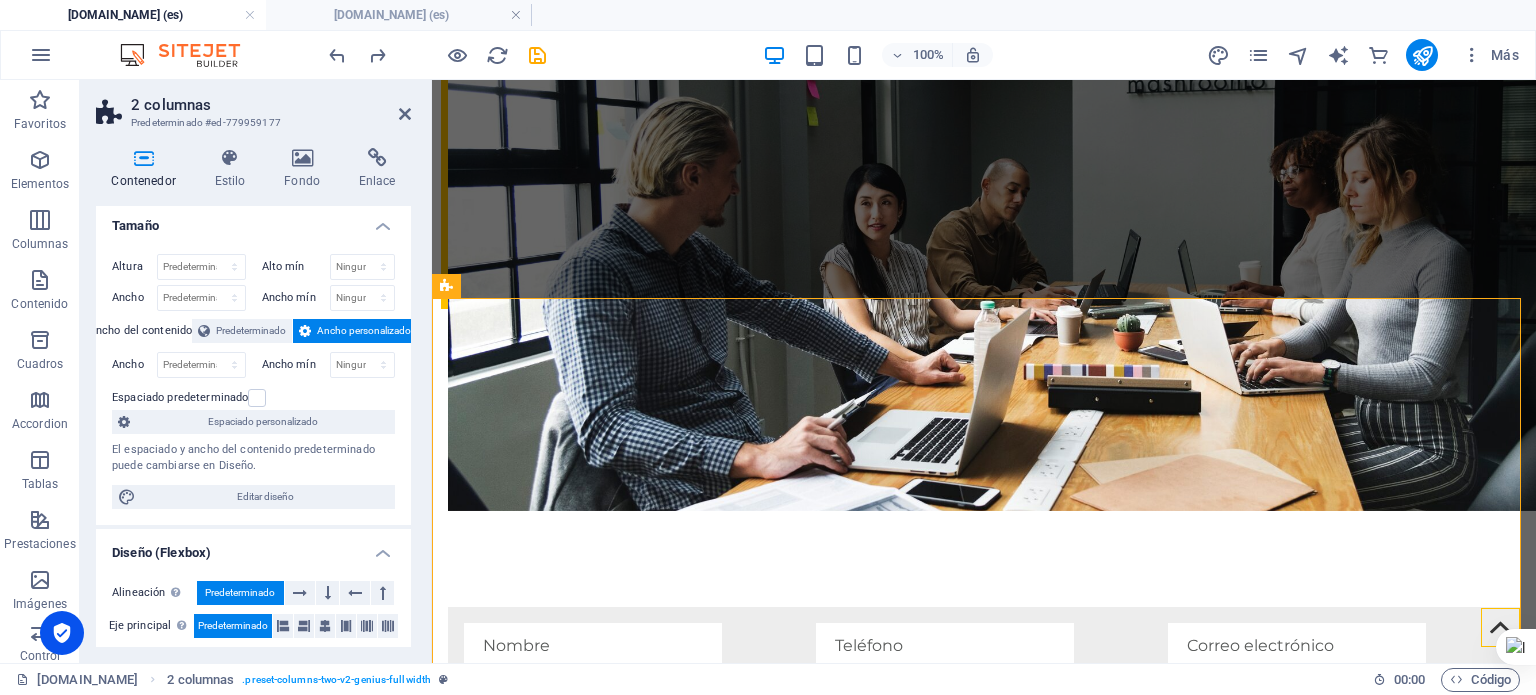 scroll, scrollTop: 0, scrollLeft: 0, axis: both 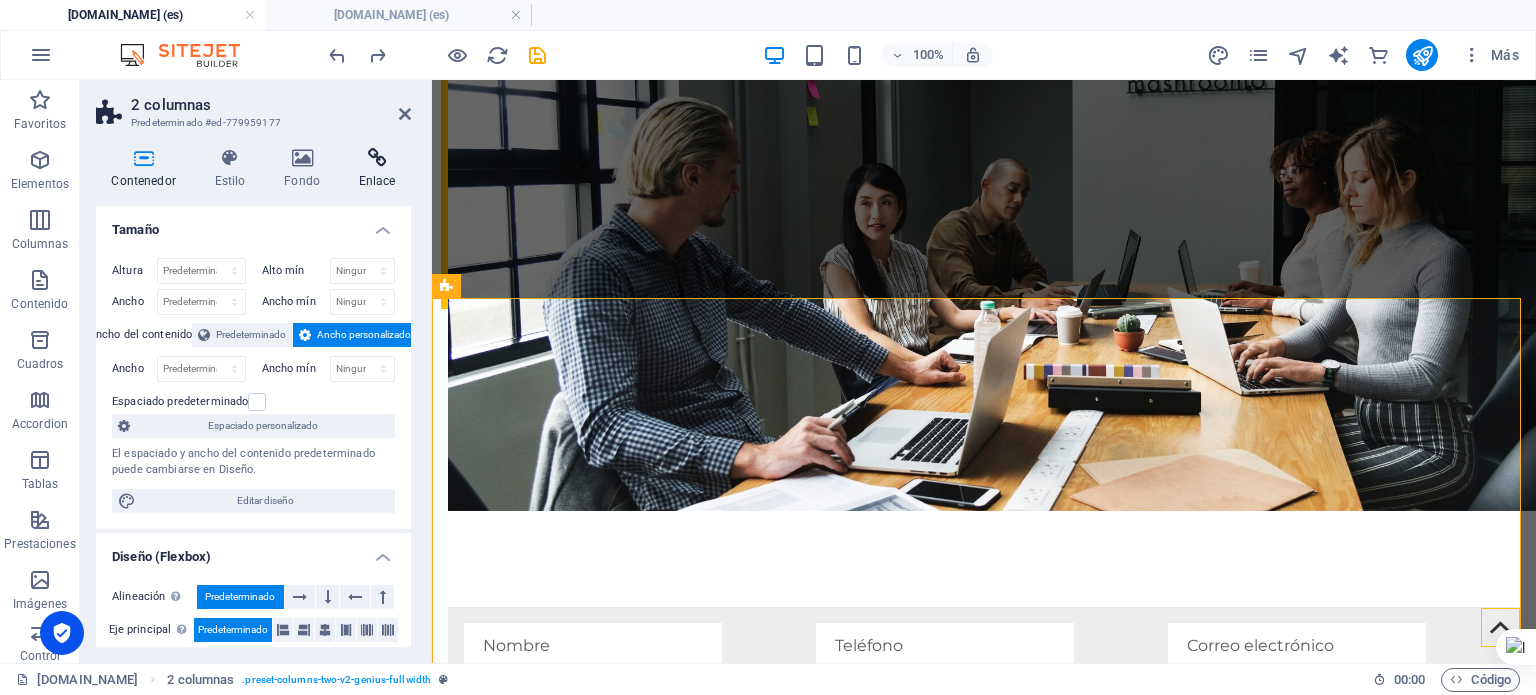 click at bounding box center [377, 158] 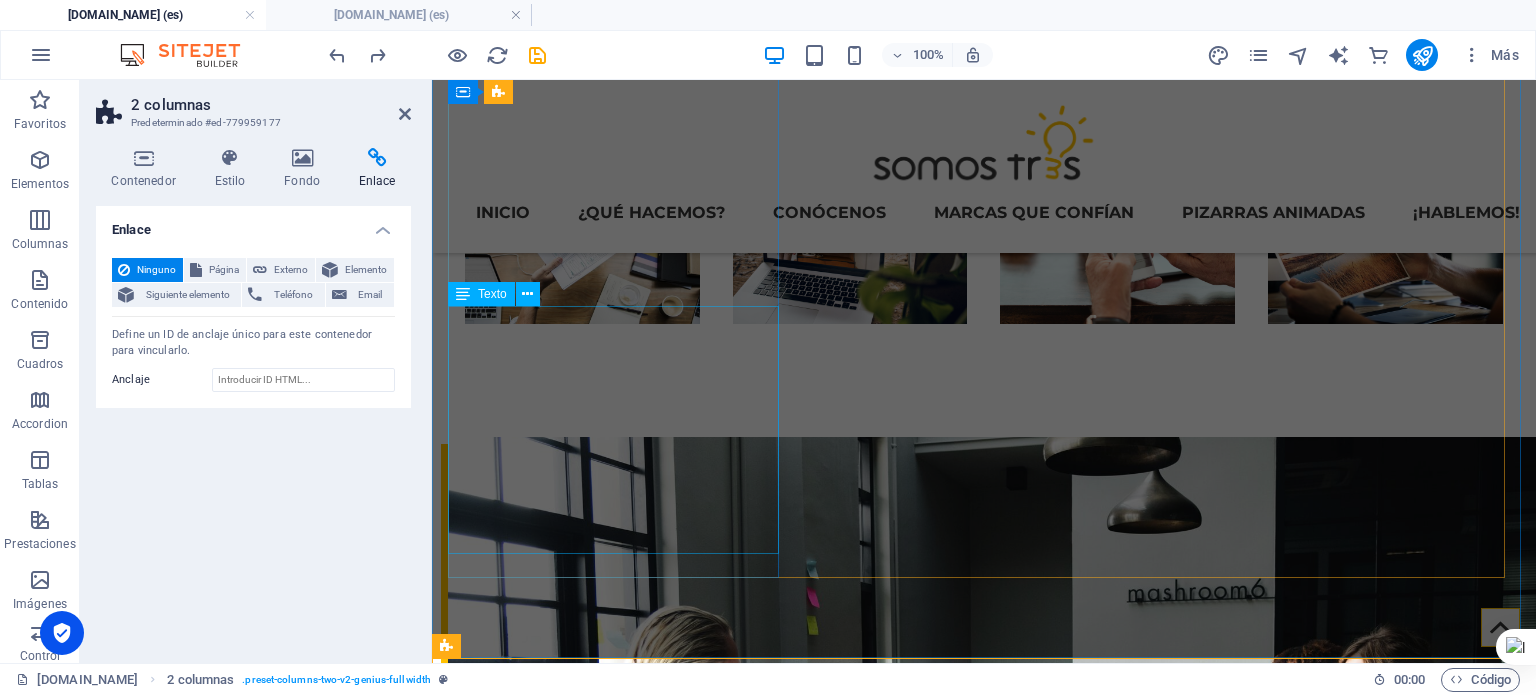 scroll, scrollTop: 2020, scrollLeft: 0, axis: vertical 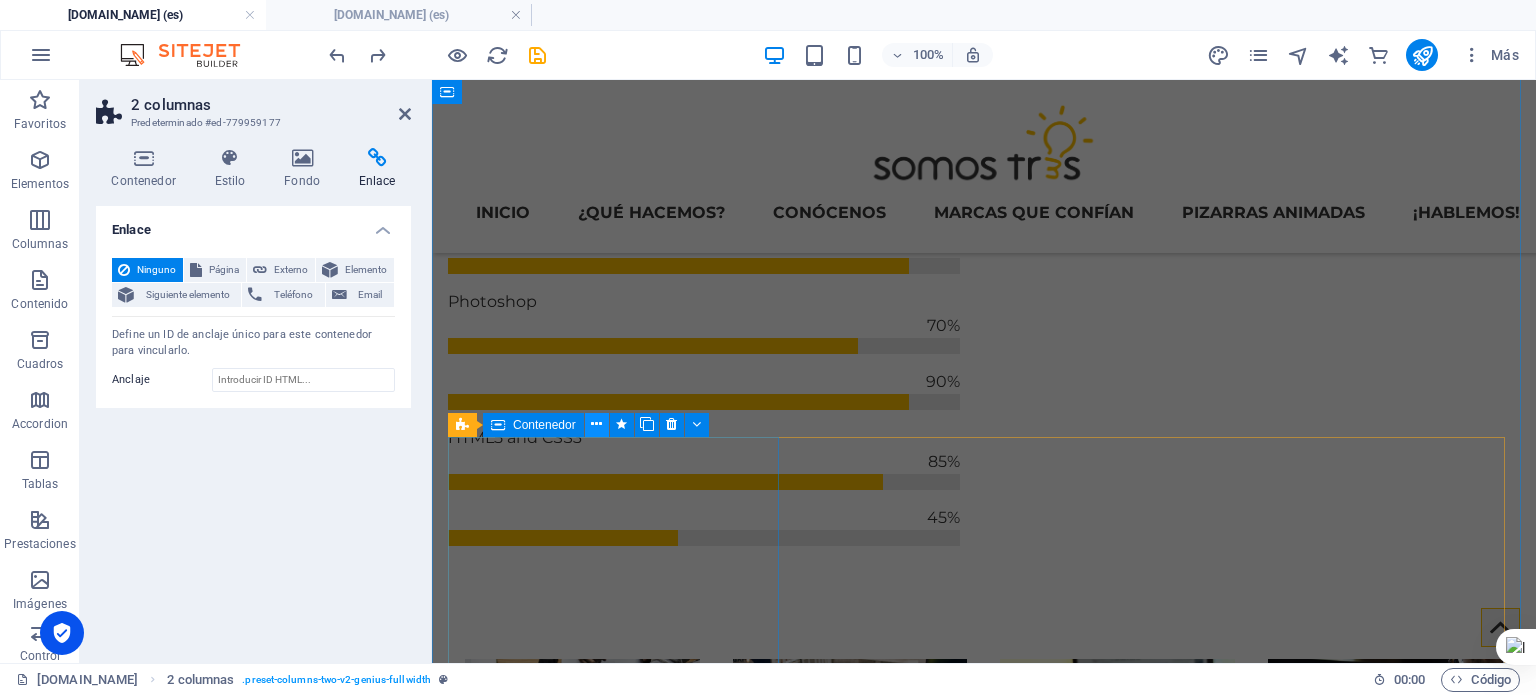 click at bounding box center [596, 424] 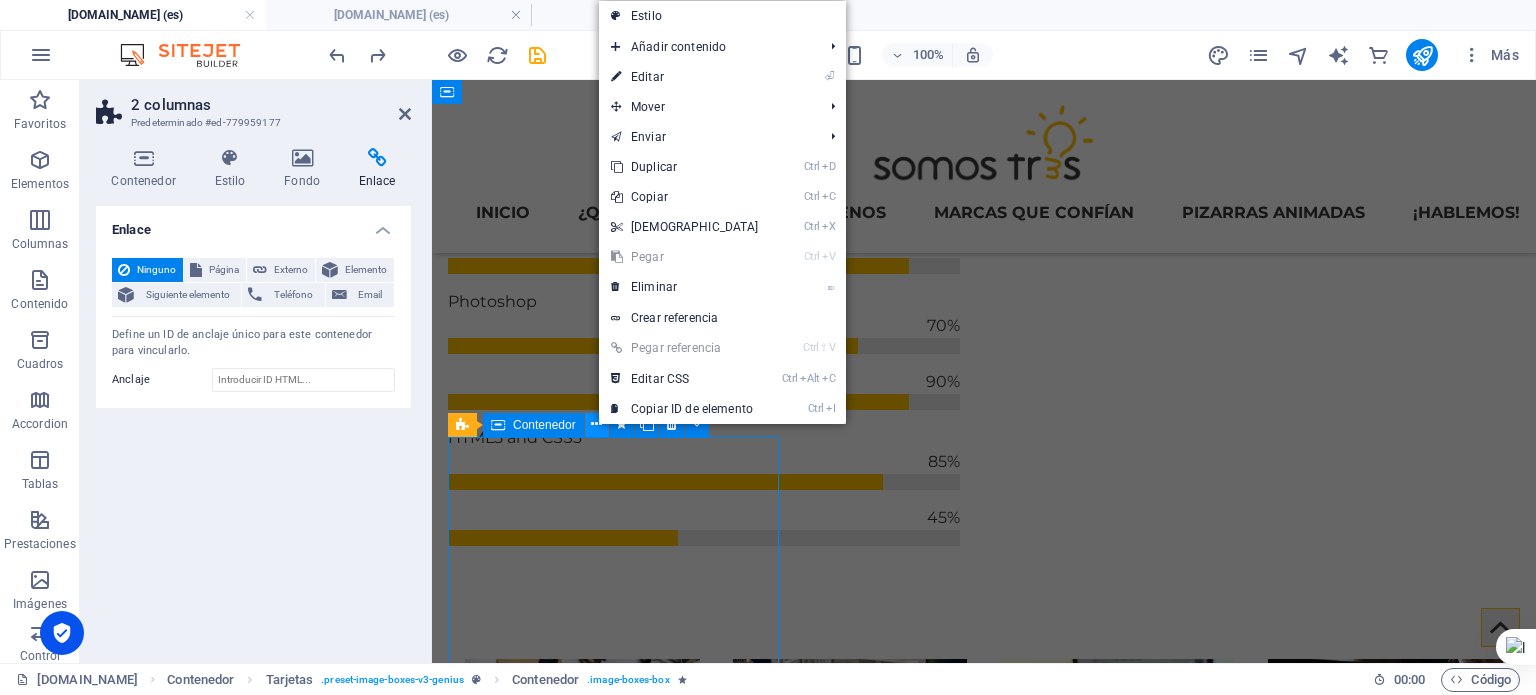 scroll, scrollTop: 2047, scrollLeft: 0, axis: vertical 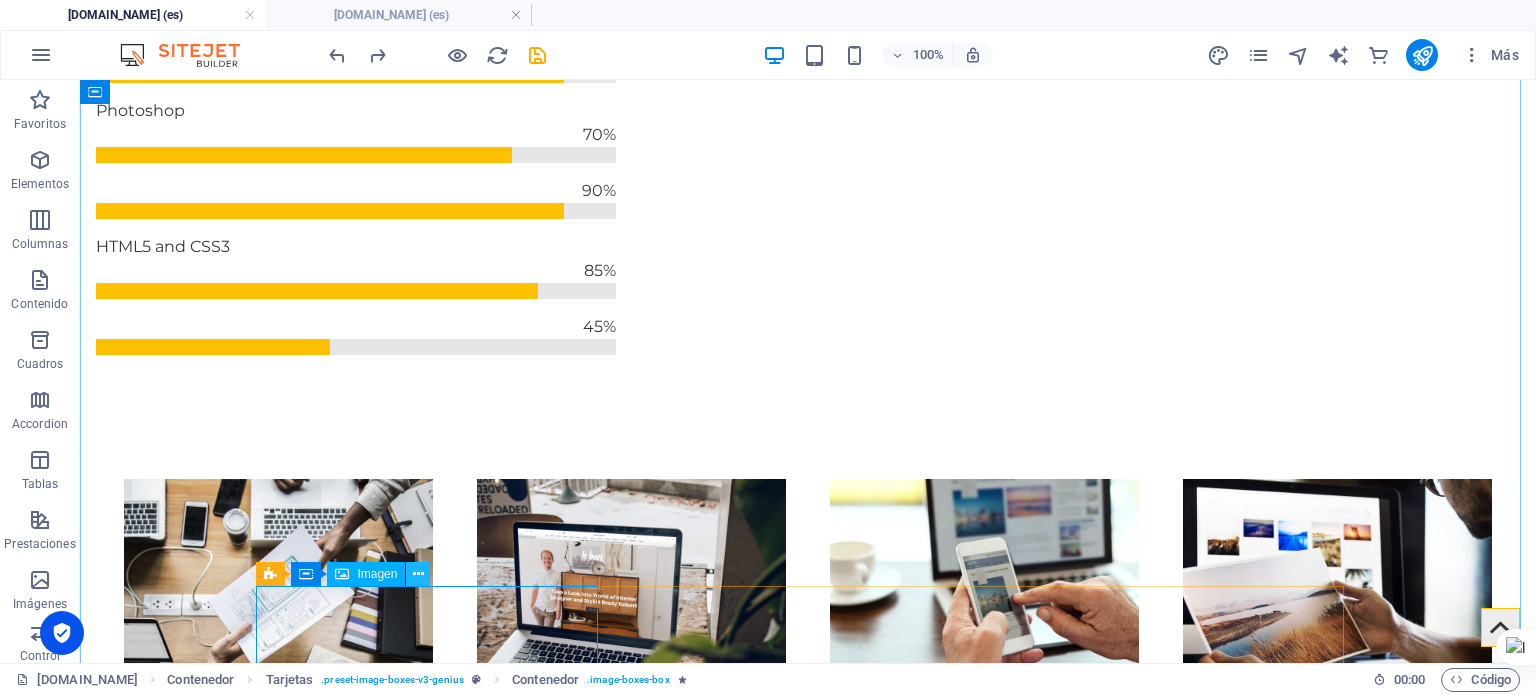 click at bounding box center (418, 574) 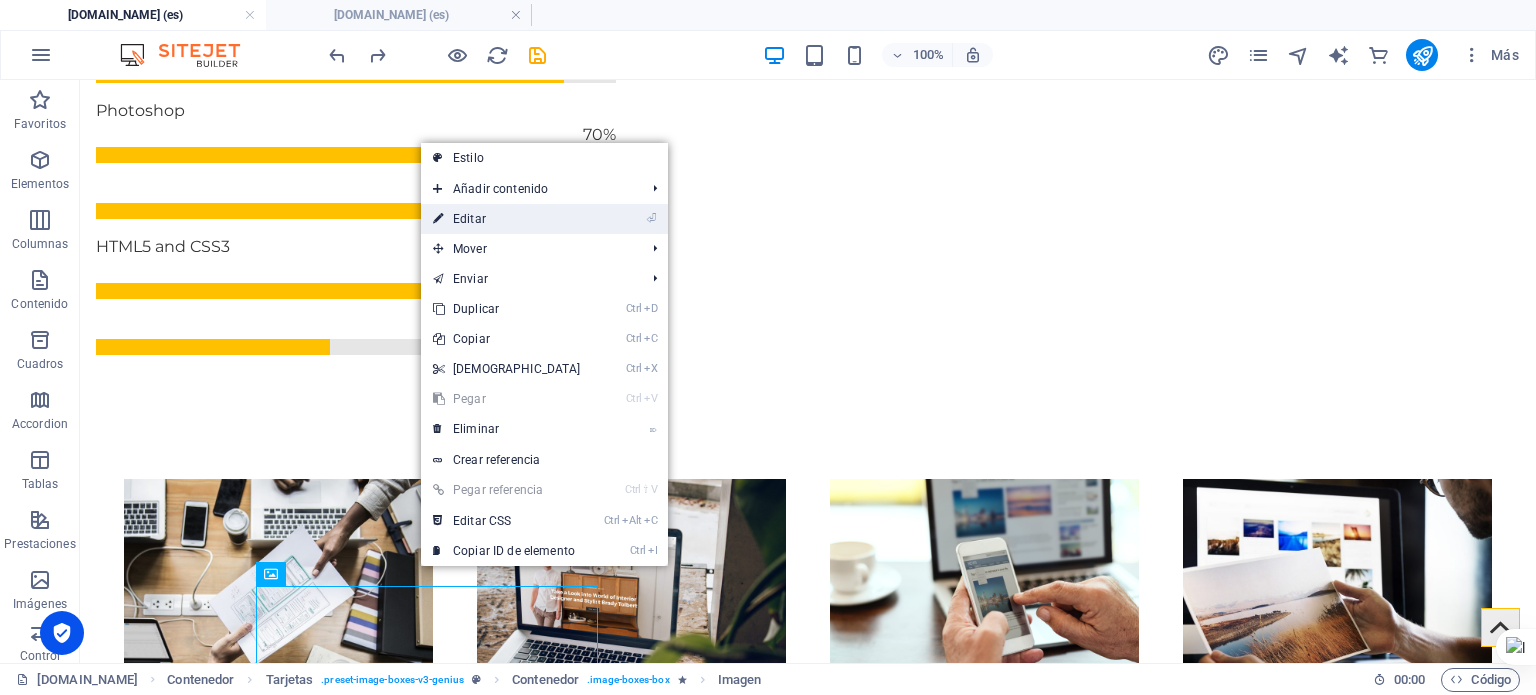 drag, startPoint x: 504, startPoint y: 219, endPoint x: 92, endPoint y: 169, distance: 415.0229 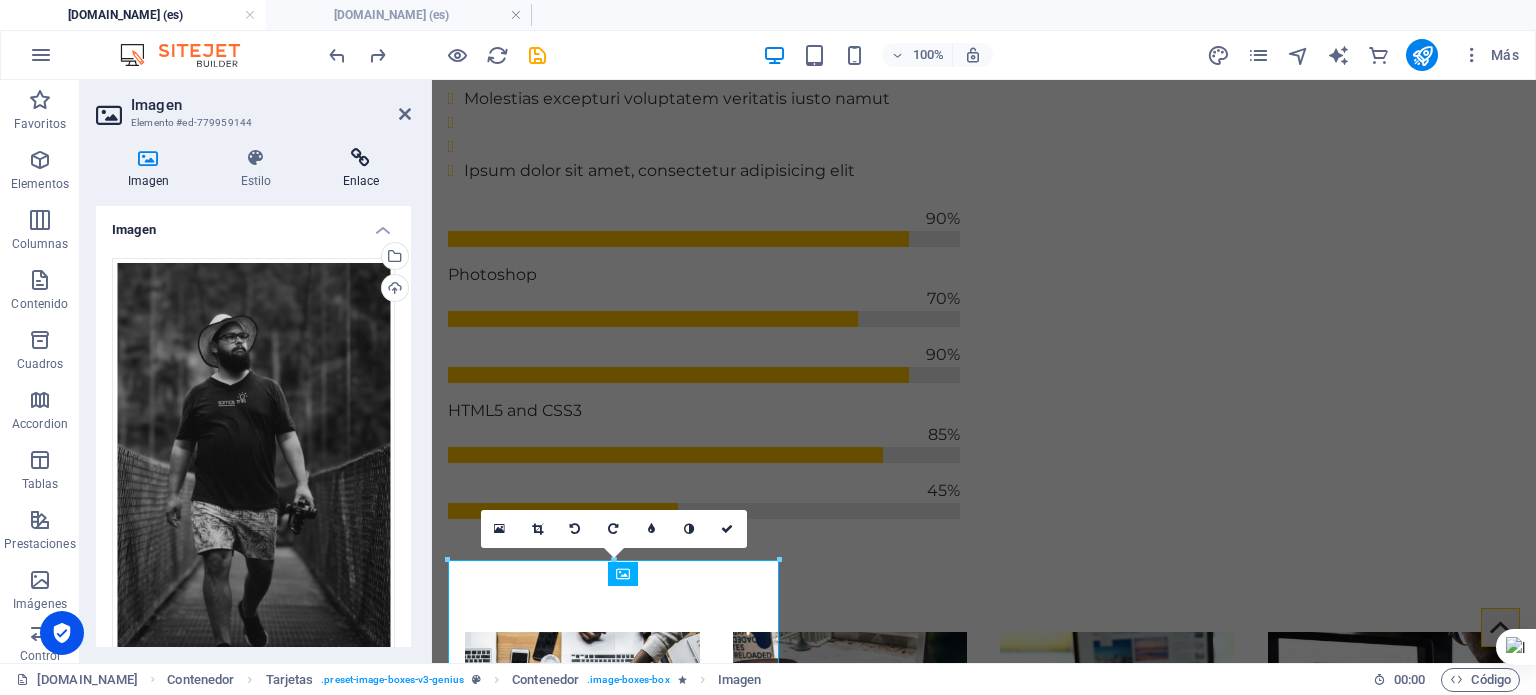 click at bounding box center [361, 158] 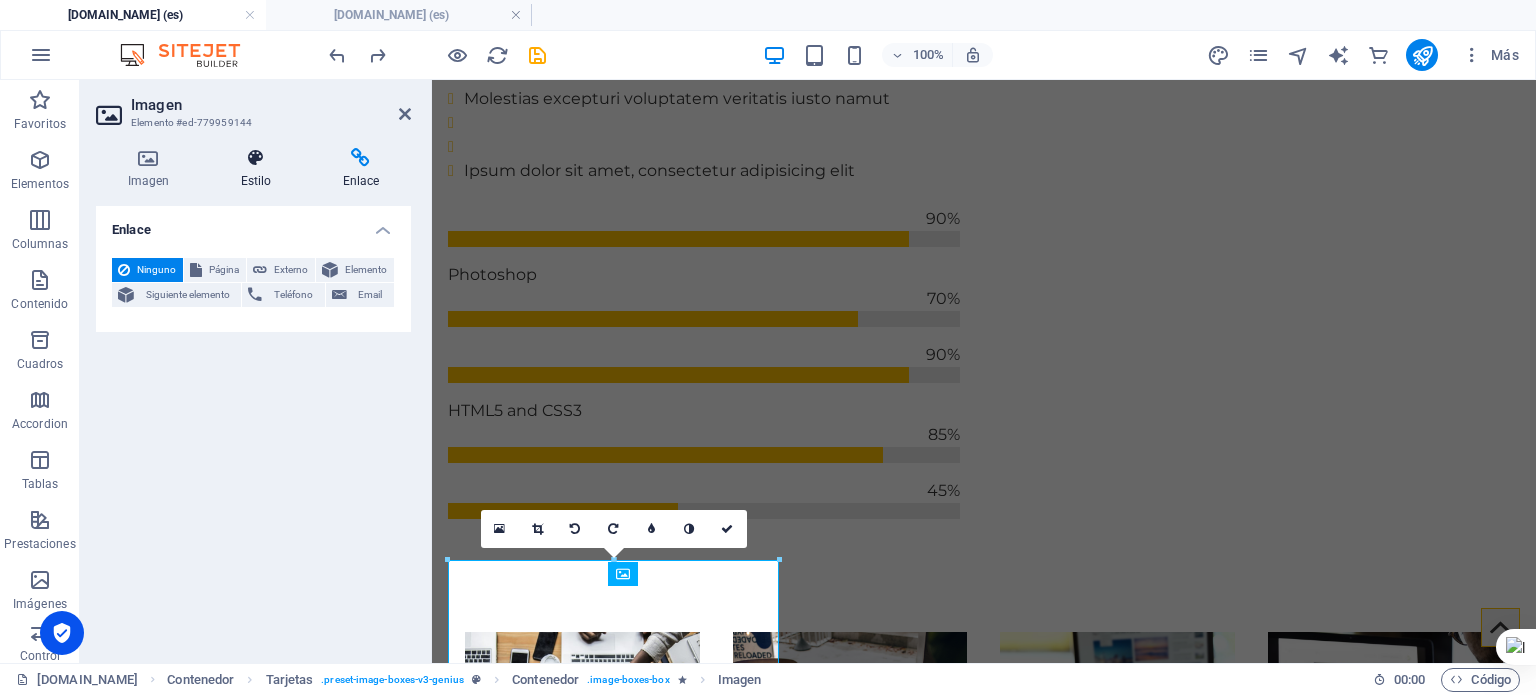 click on "Estilo" at bounding box center (260, 169) 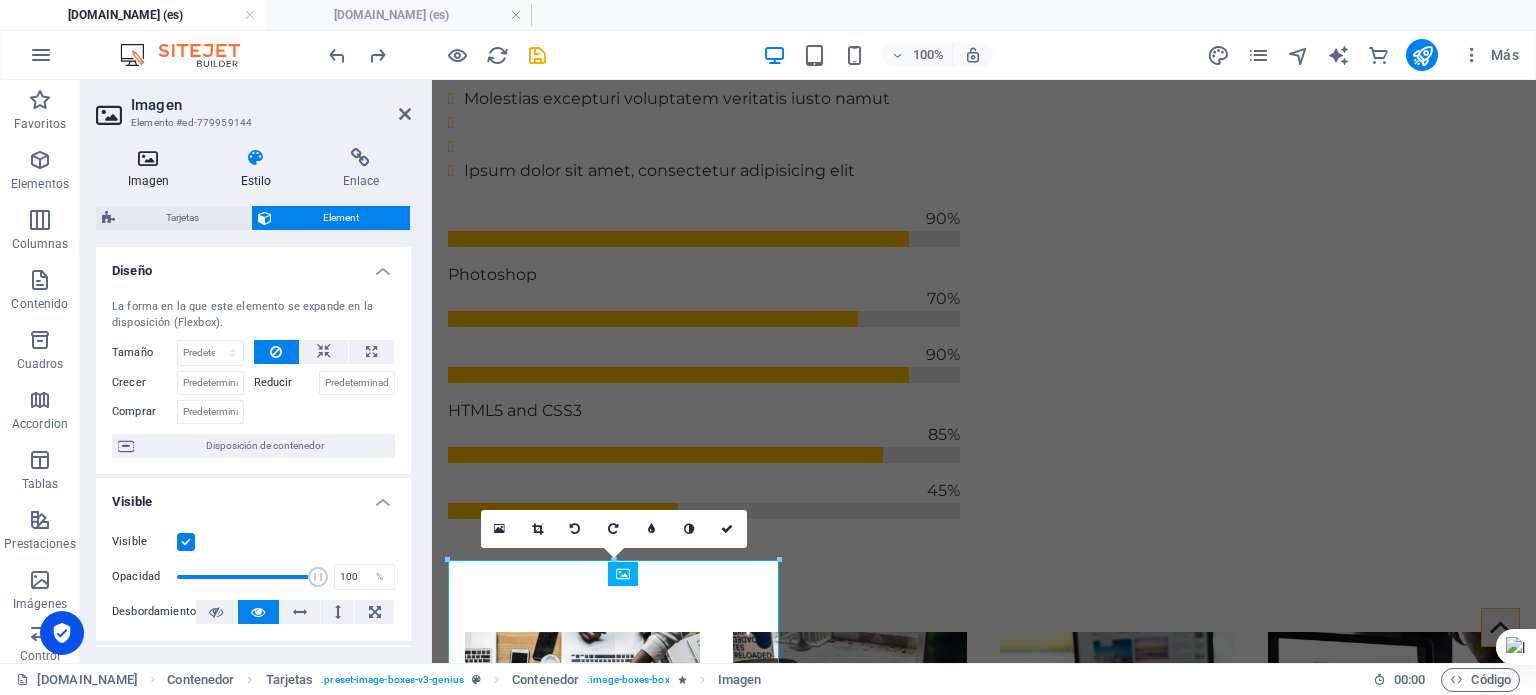 click on "Imagen" at bounding box center (152, 169) 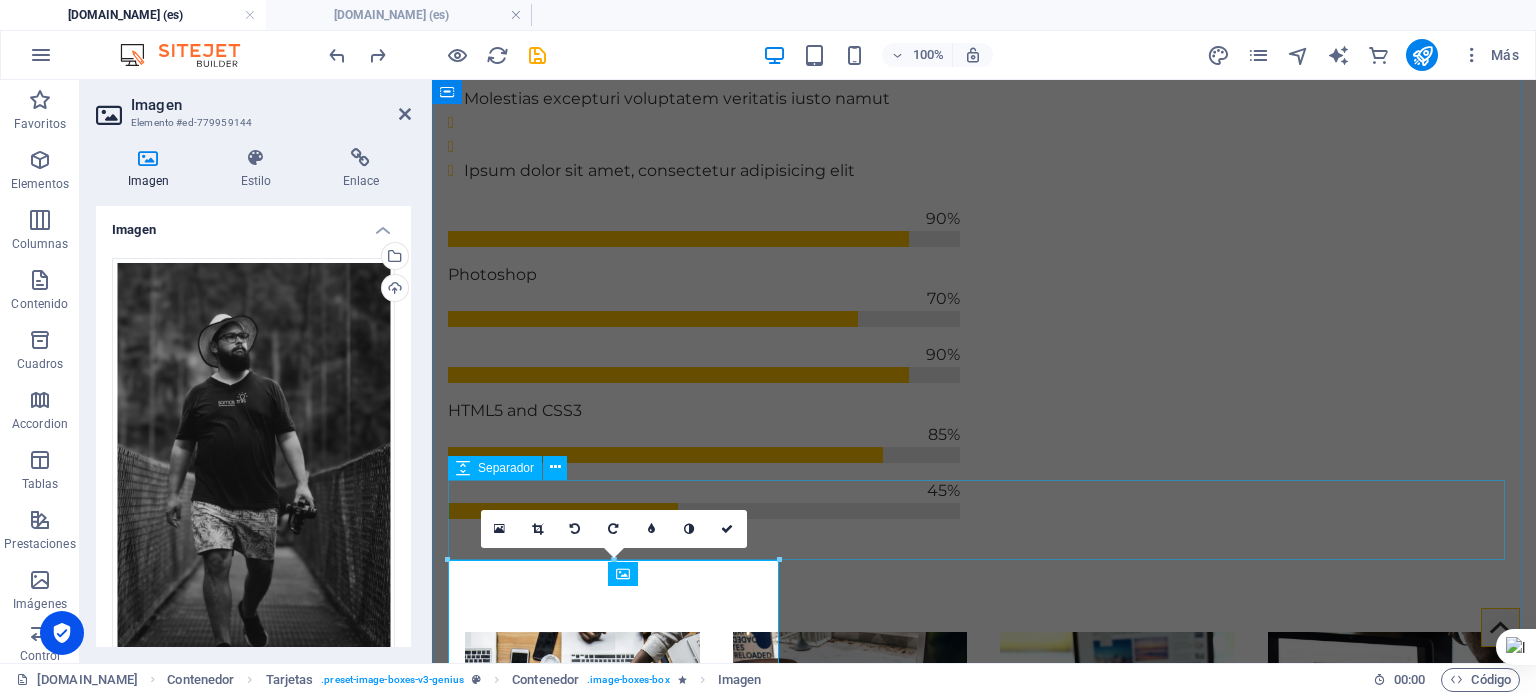 click at bounding box center [984, 2057] 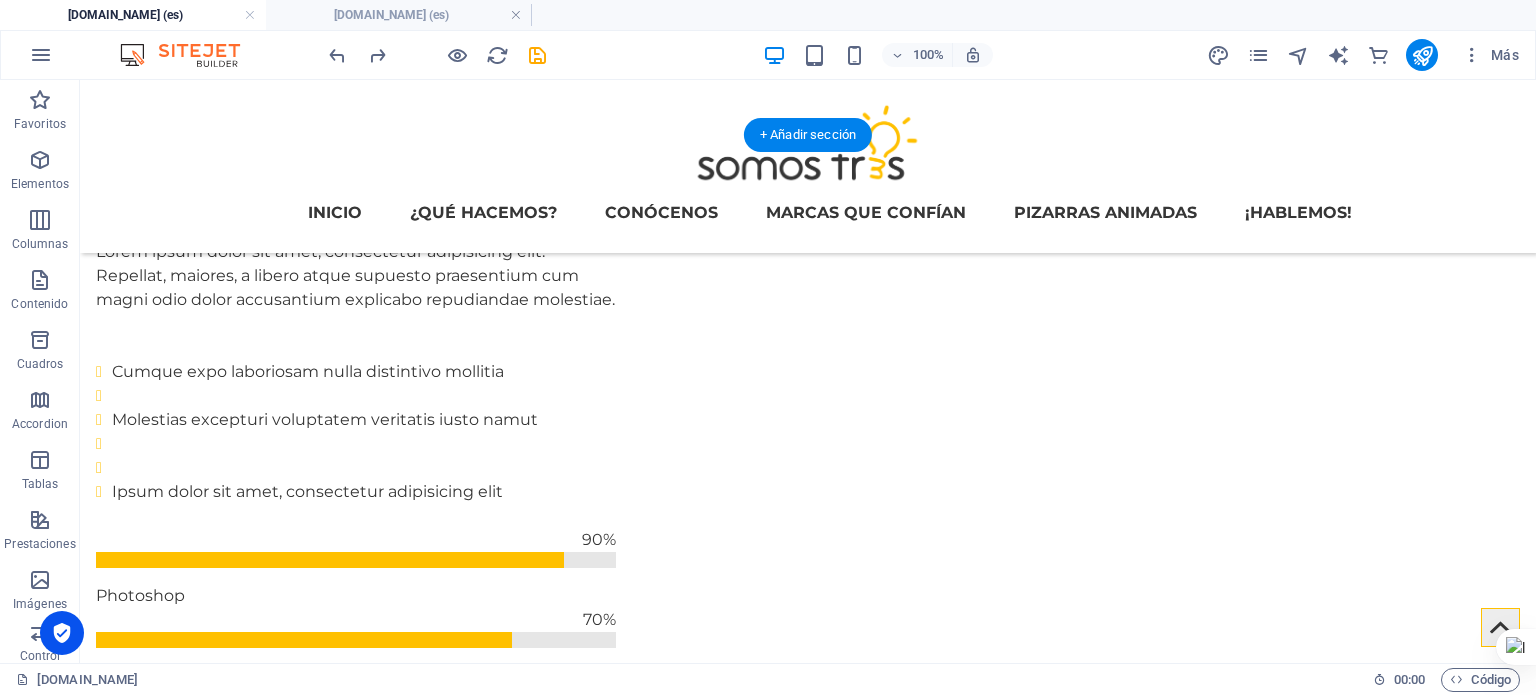 scroll, scrollTop: 1052, scrollLeft: 0, axis: vertical 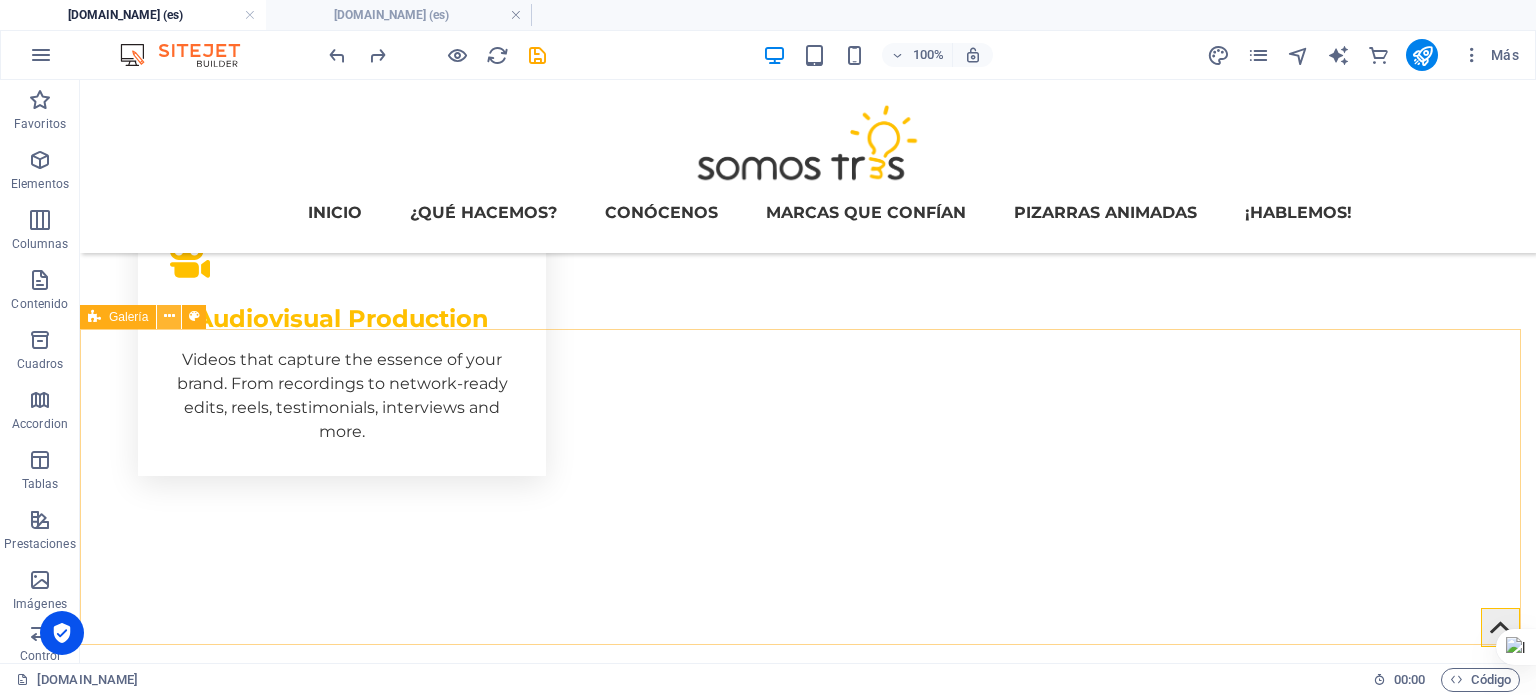 click at bounding box center (169, 316) 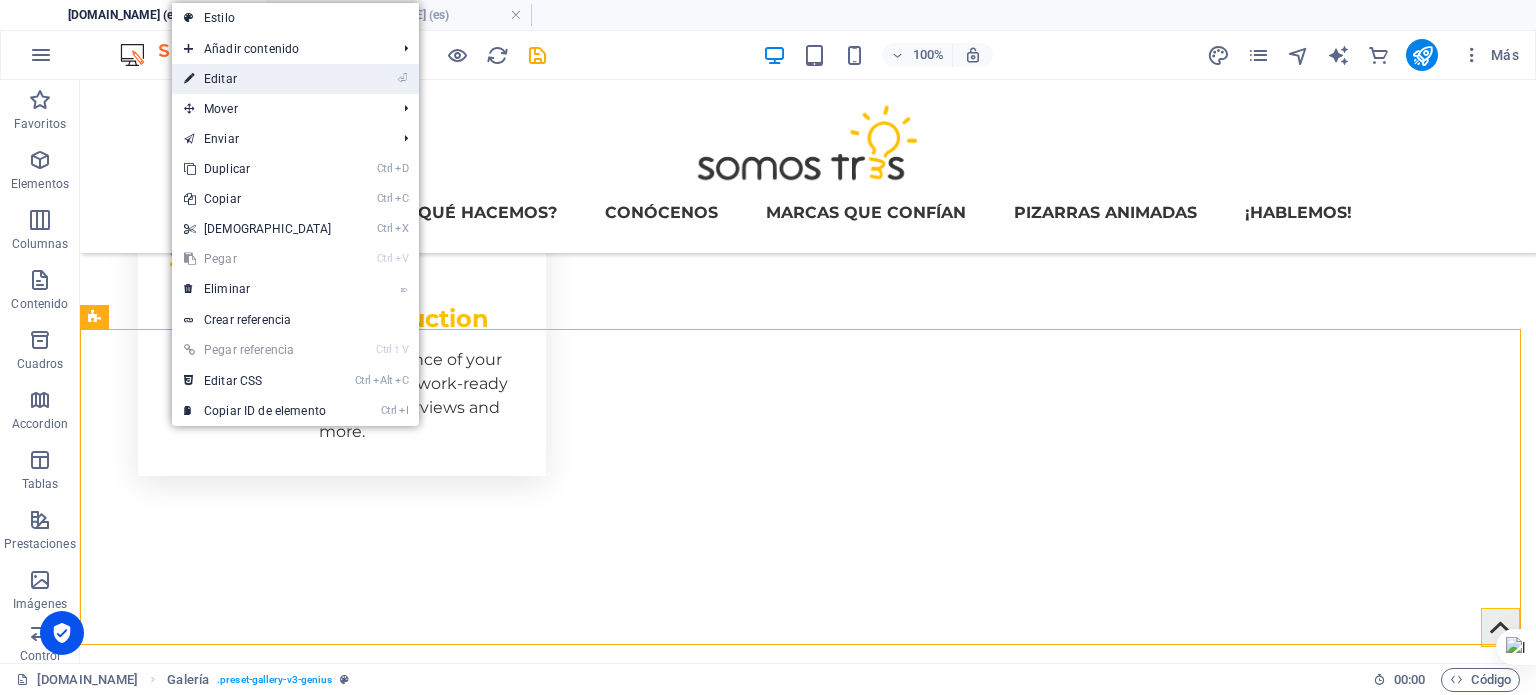click on "⏎  Editar" at bounding box center [258, 79] 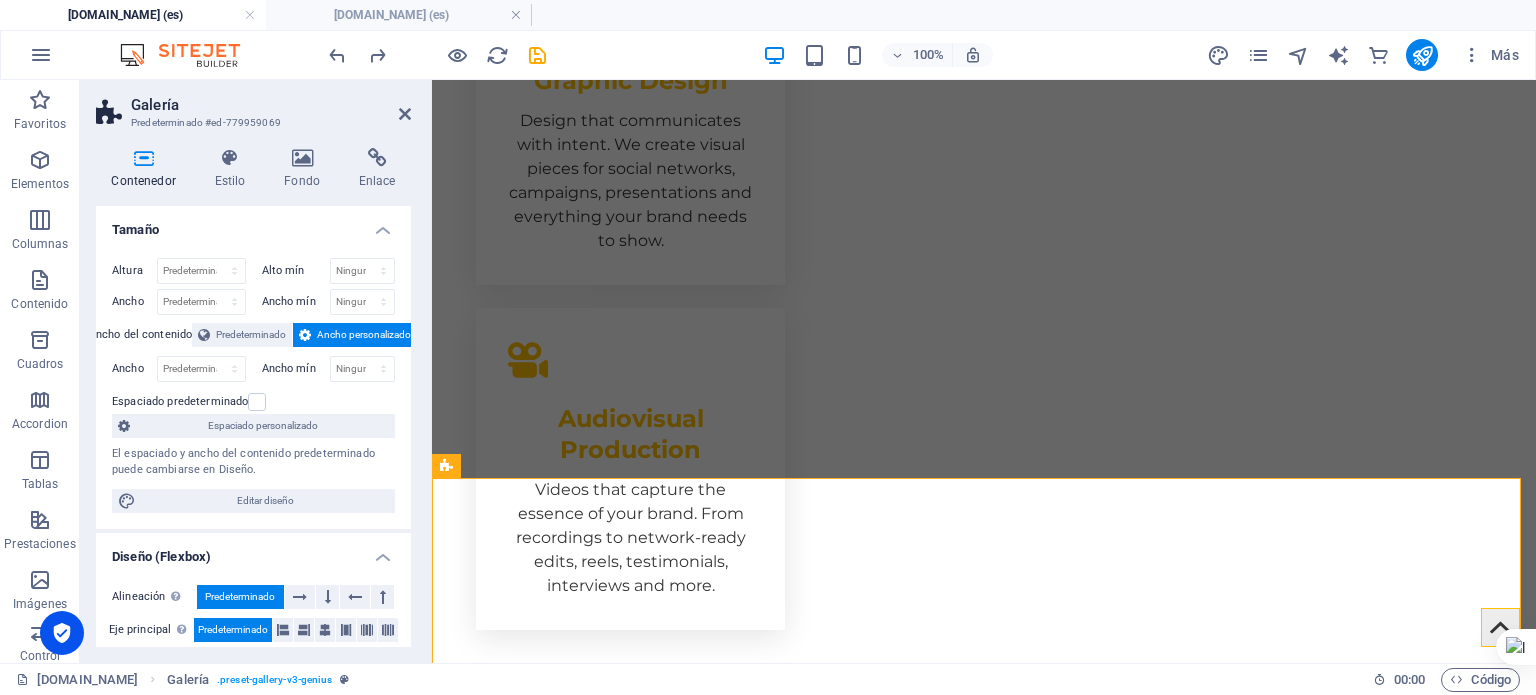 scroll, scrollTop: 1103, scrollLeft: 0, axis: vertical 